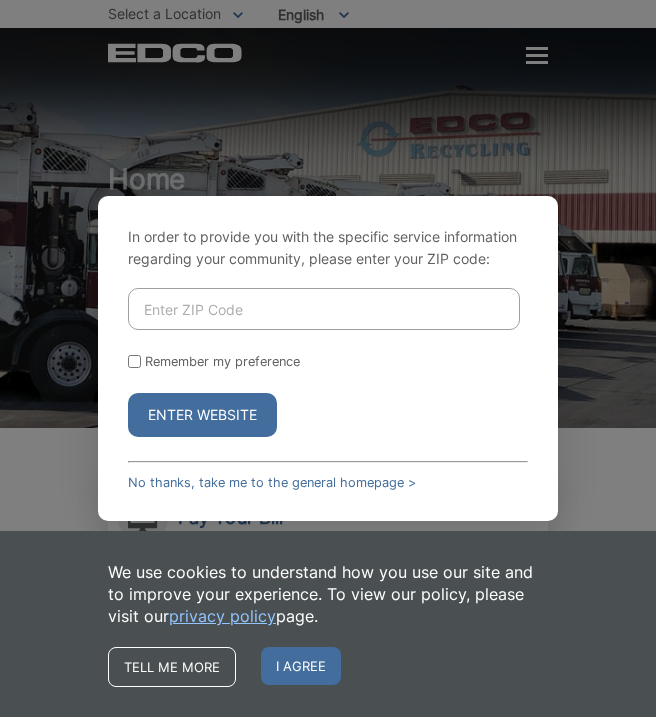 scroll, scrollTop: 0, scrollLeft: 0, axis: both 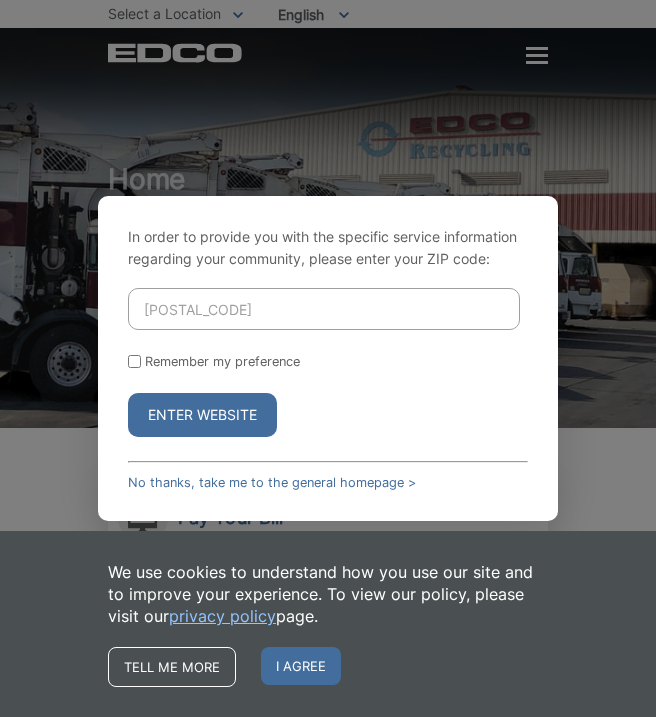 type on "91906" 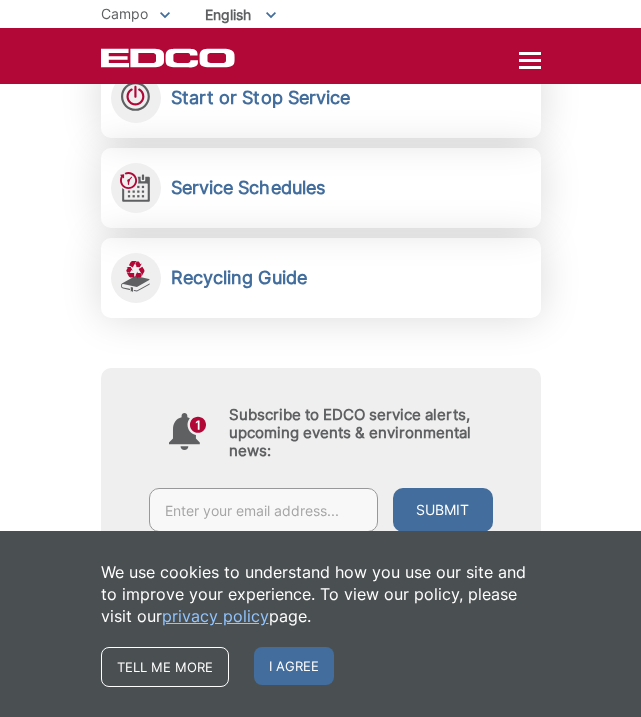 scroll, scrollTop: 400, scrollLeft: 0, axis: vertical 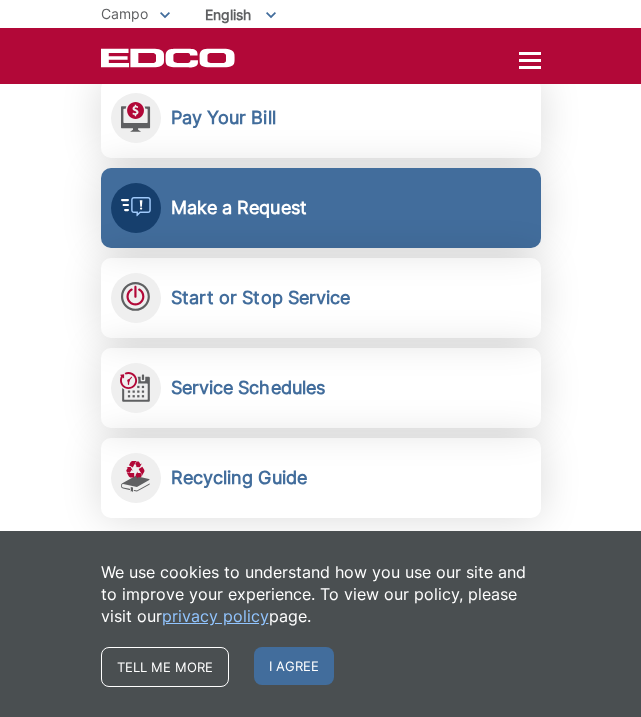 click on "Make a Request
Send a service request to EDCO." at bounding box center (321, 208) 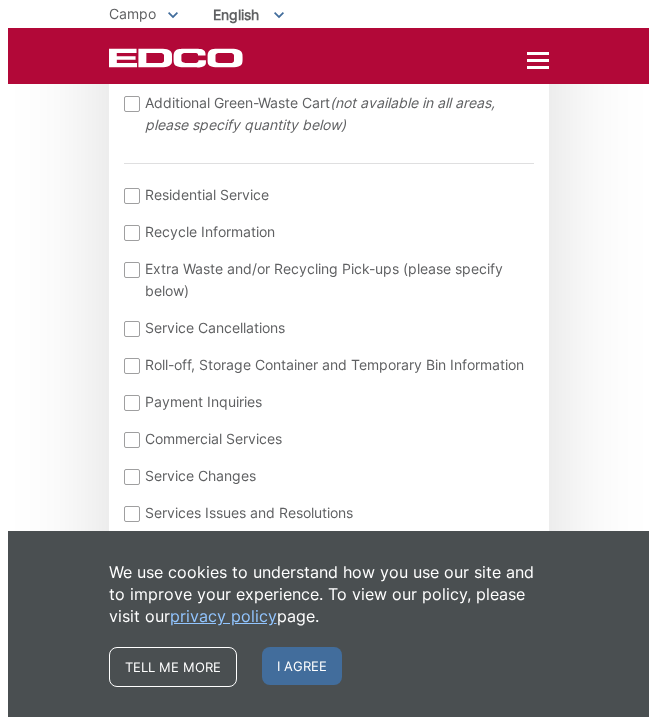 scroll, scrollTop: 800, scrollLeft: 0, axis: vertical 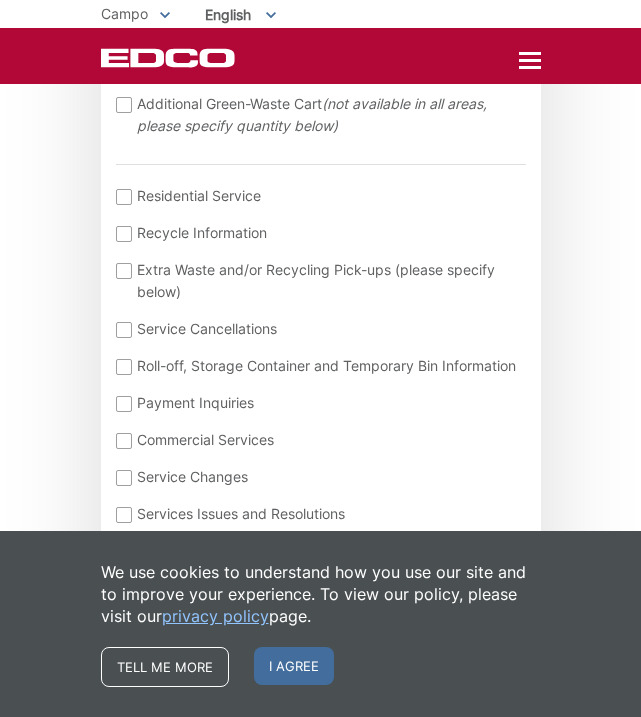 click at bounding box center [530, 61] 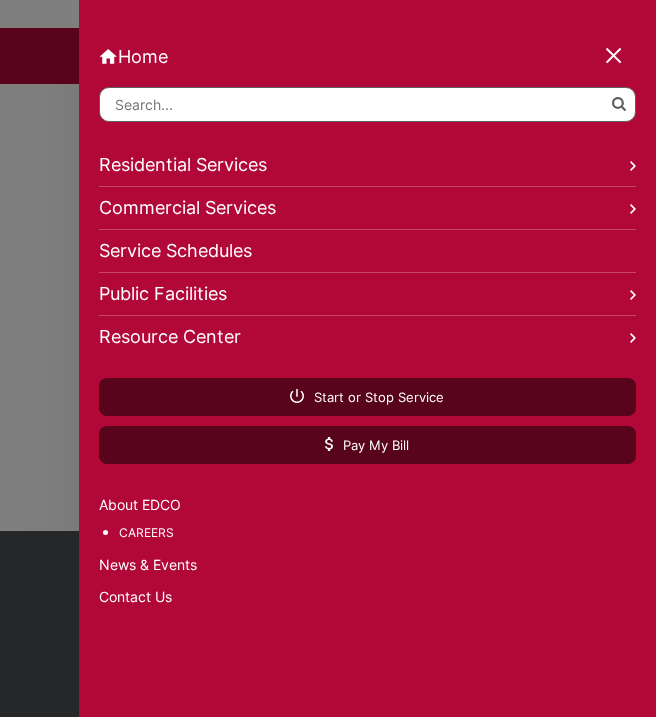 click on "Residential Services" at bounding box center [367, 165] 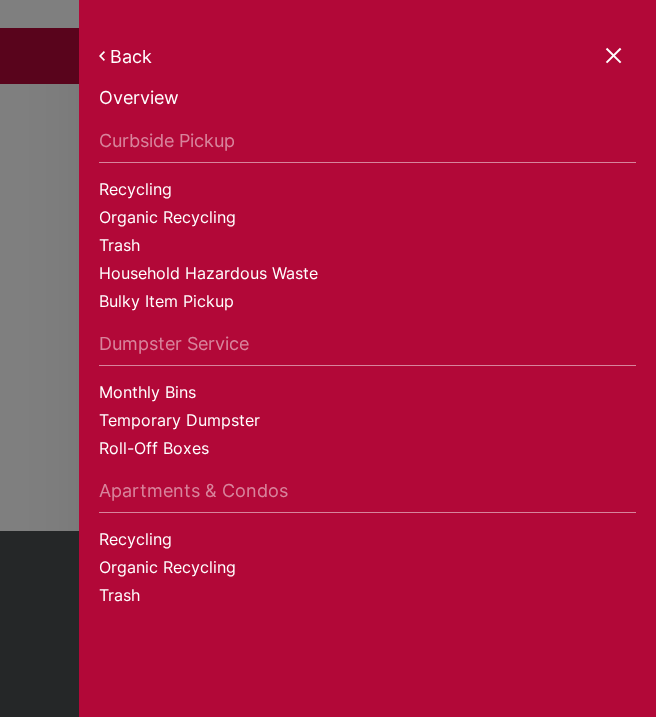 click on "Temporary Dumpster" at bounding box center [367, 423] 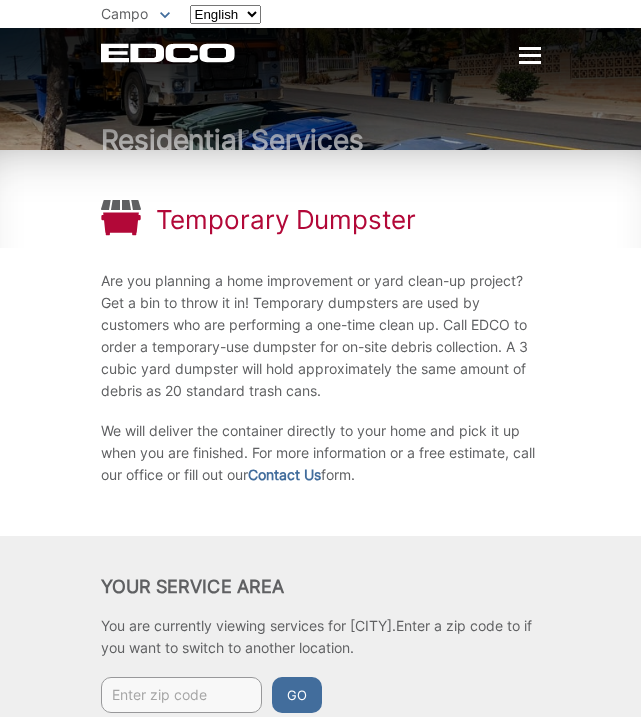 scroll, scrollTop: 0, scrollLeft: 0, axis: both 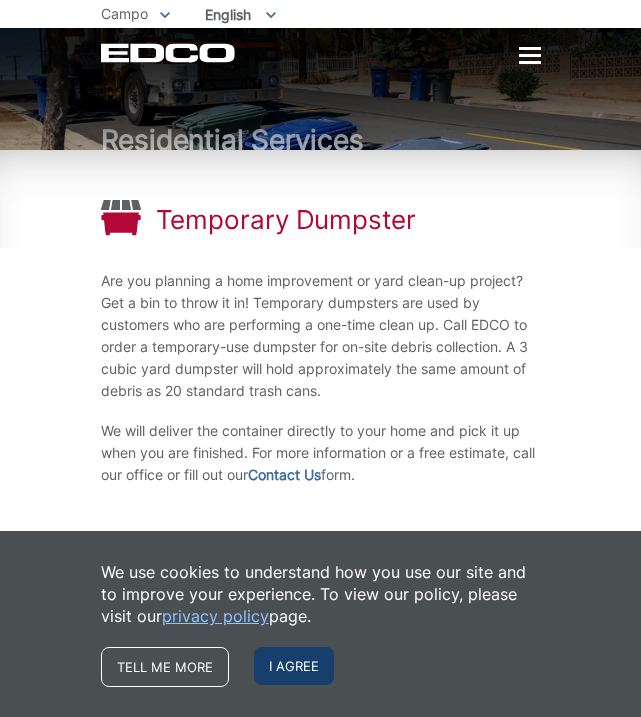 click on "I agree" at bounding box center (294, 666) 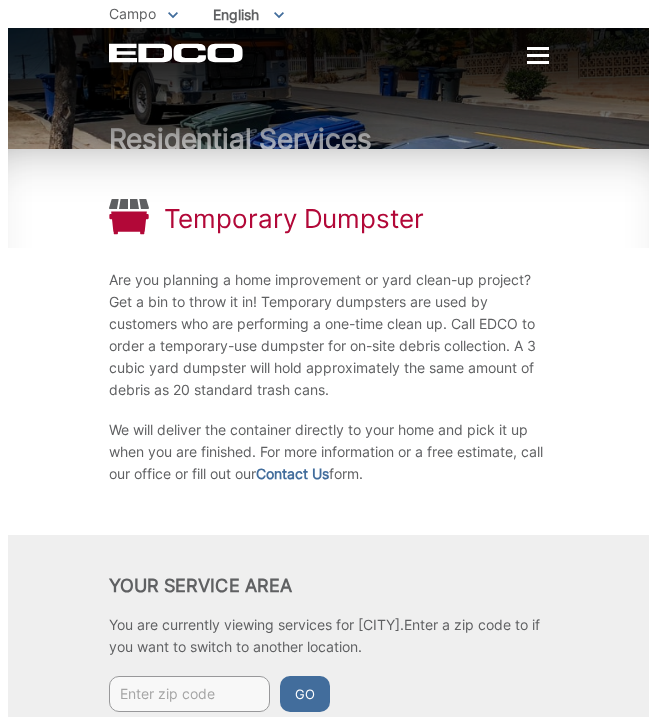 scroll, scrollTop: 0, scrollLeft: 0, axis: both 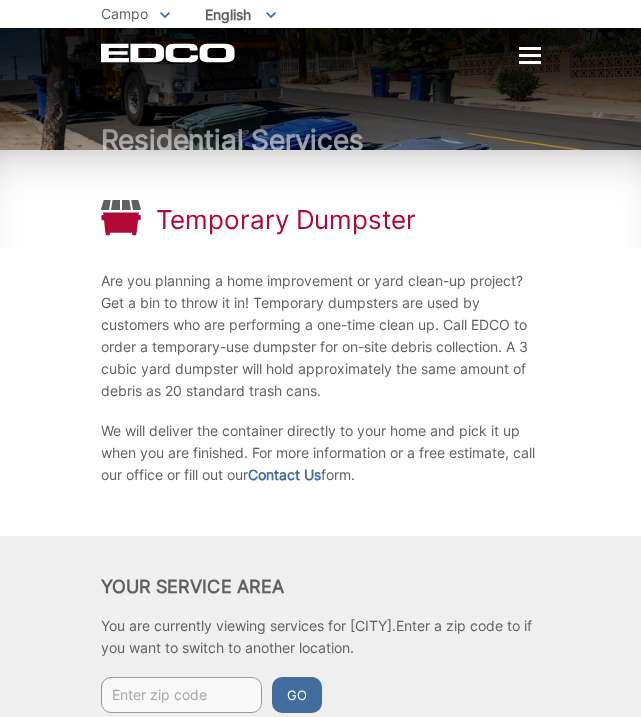 click at bounding box center (530, 55) 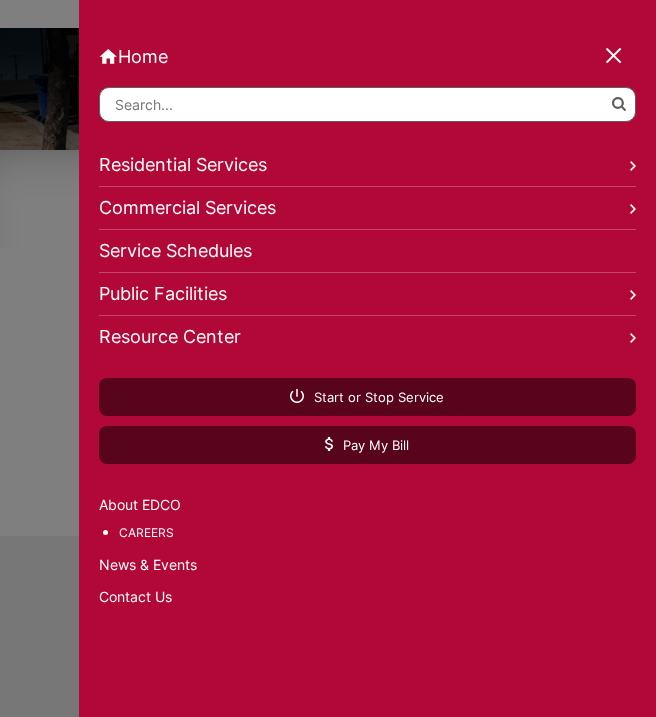 click on "Residential Services" at bounding box center [367, 165] 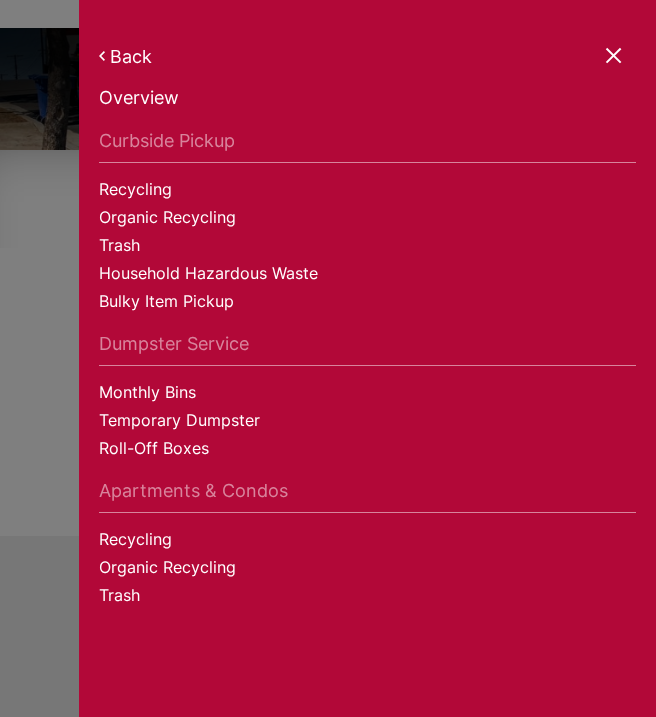 click on "Roll-Off Boxes" at bounding box center [367, 451] 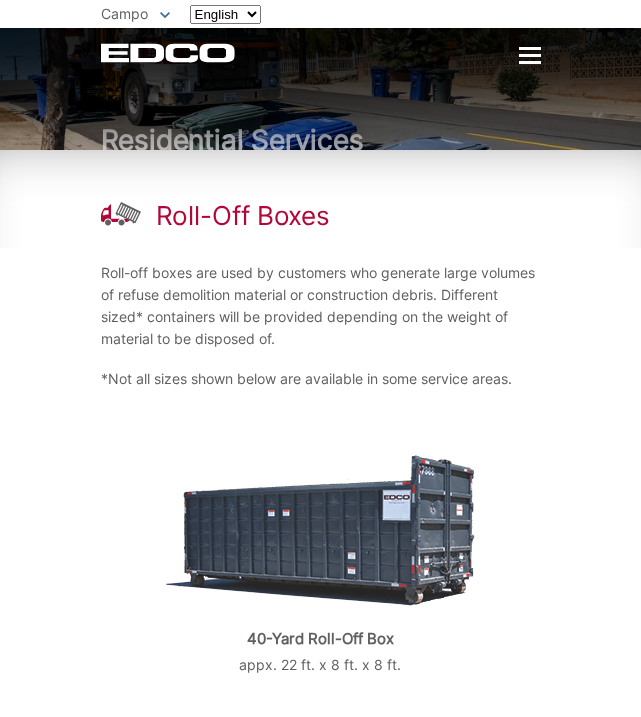 scroll, scrollTop: 0, scrollLeft: 0, axis: both 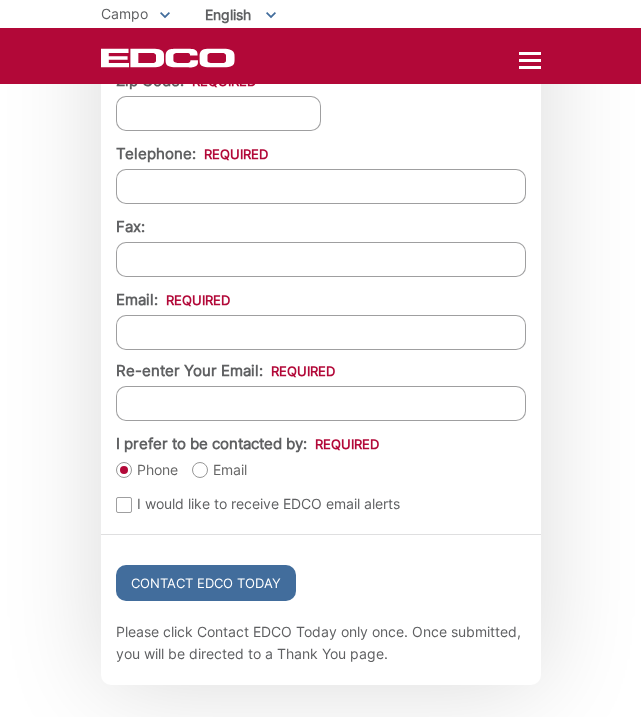 click at bounding box center [530, 61] 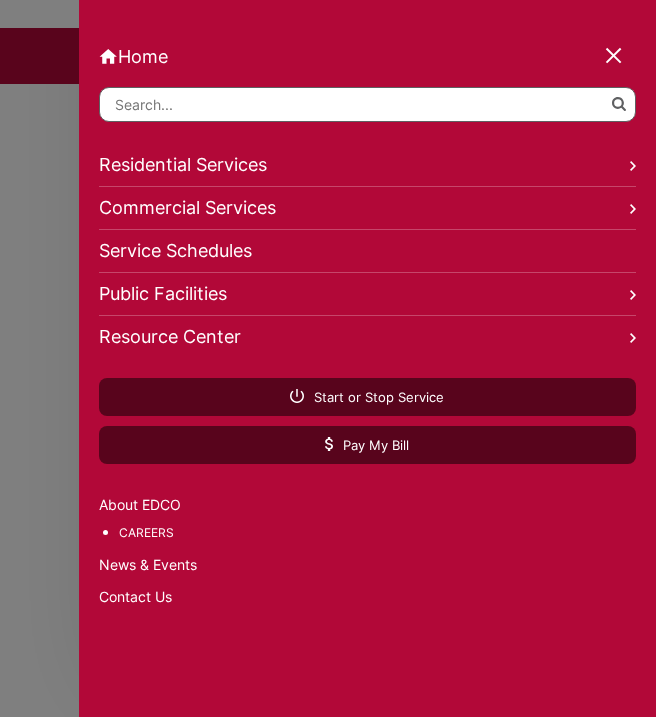 click on "Residential Services" at bounding box center (367, 165) 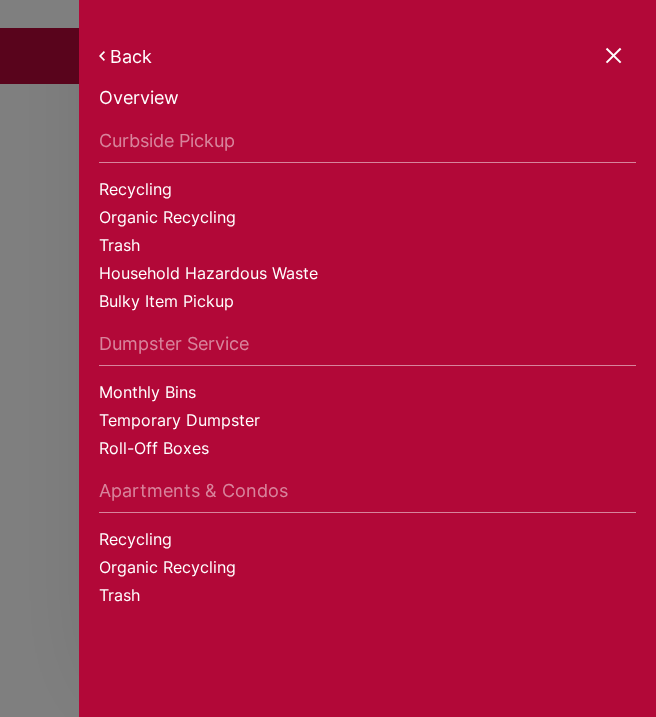 click on "Bulky Item Pickup" at bounding box center (367, 304) 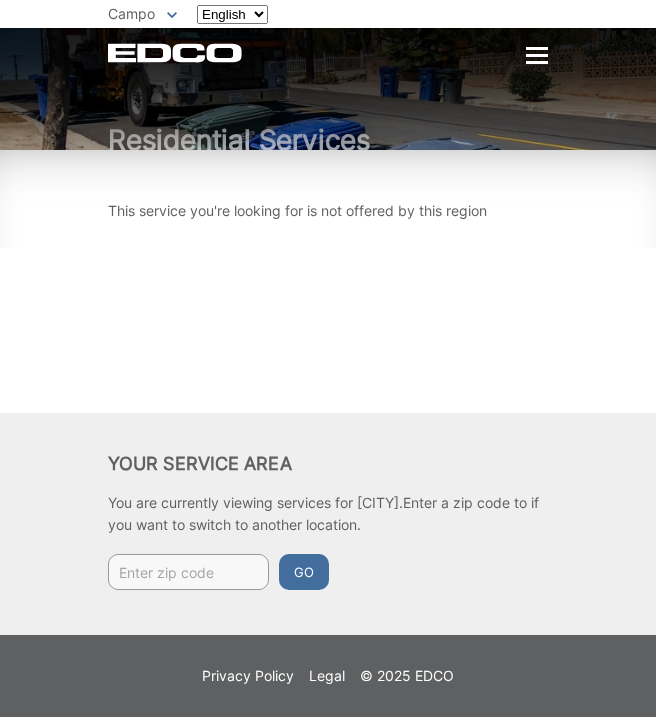 scroll, scrollTop: 0, scrollLeft: 0, axis: both 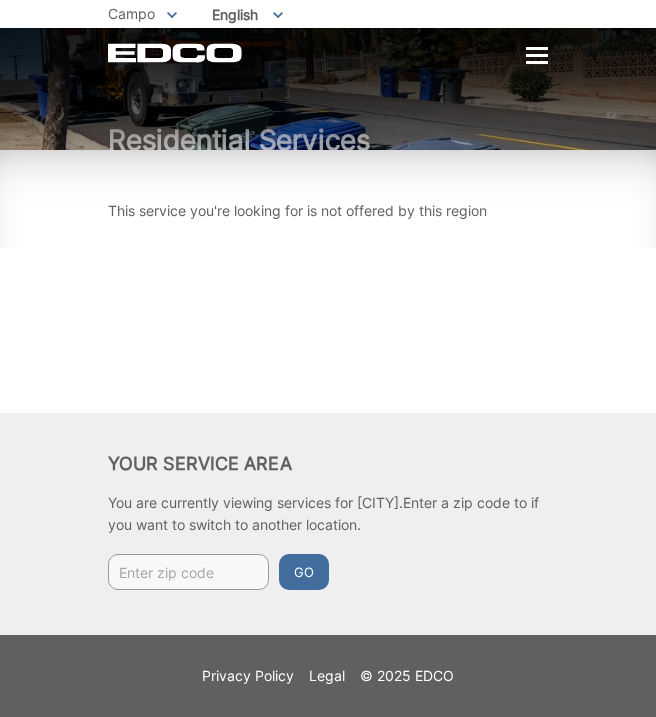 click at bounding box center [188, 572] 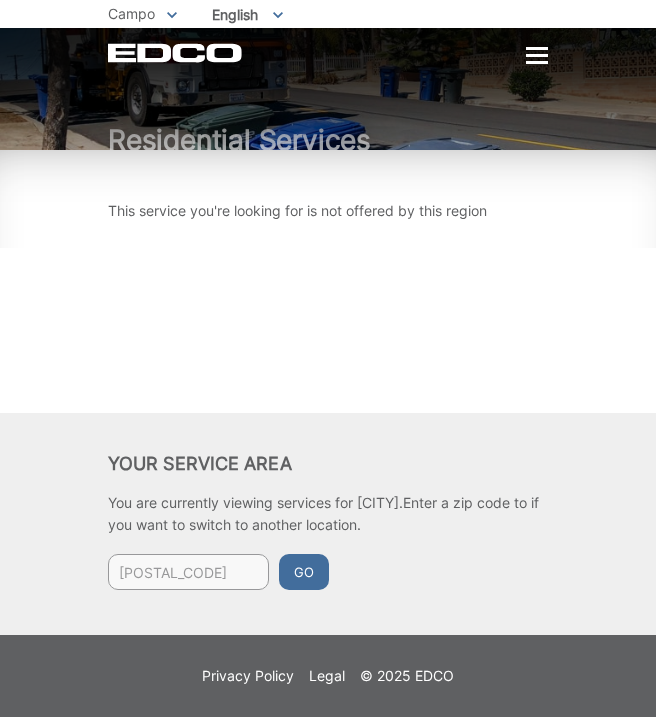 type on "91906" 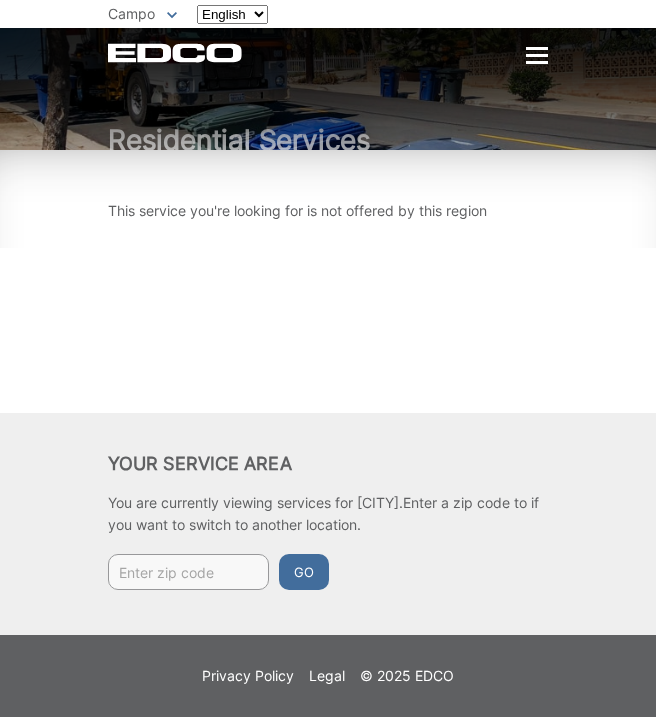 scroll, scrollTop: 0, scrollLeft: 0, axis: both 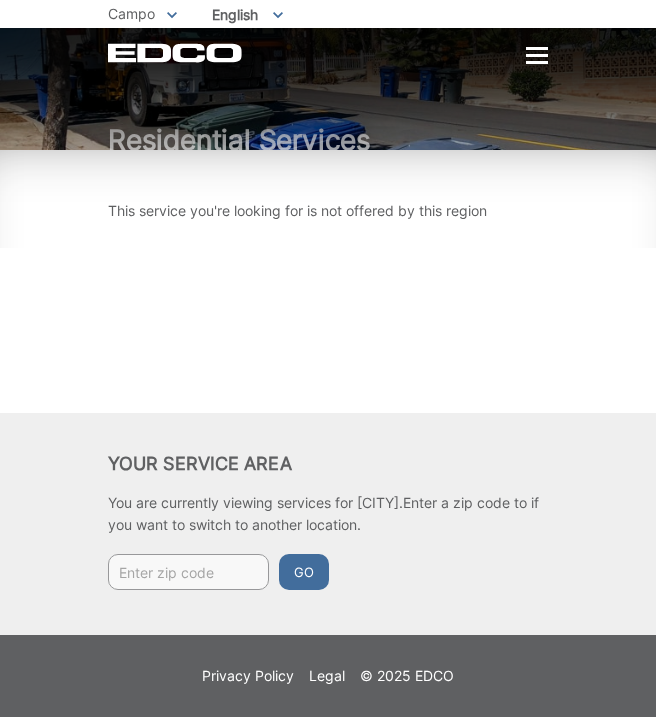 click at bounding box center [537, 56] 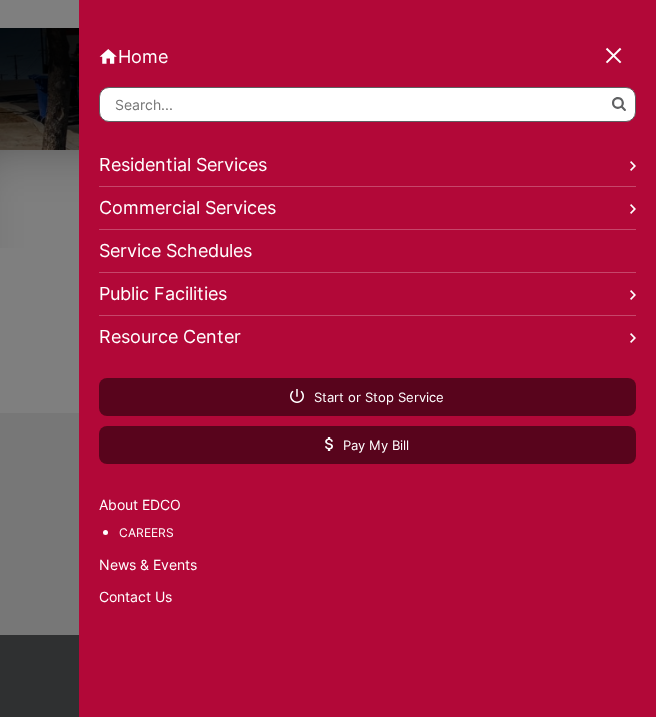 click on "Service Schedules" at bounding box center (367, 251) 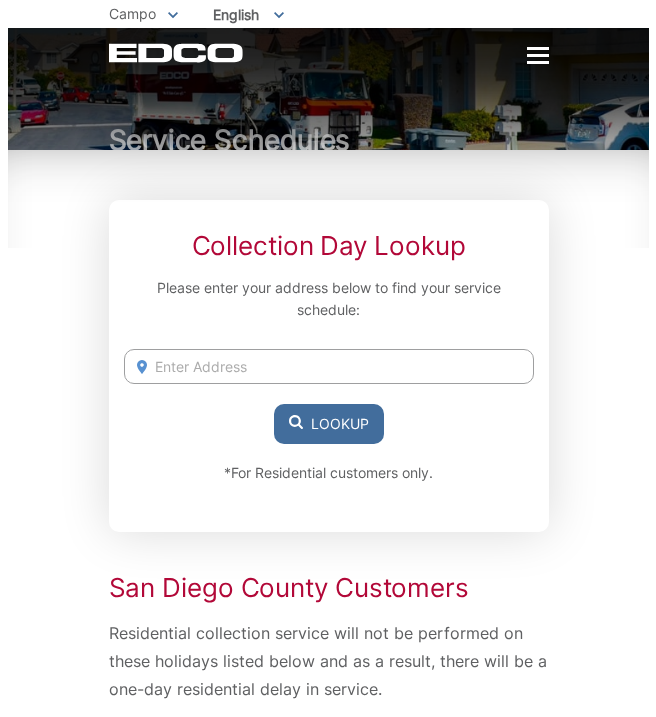 scroll, scrollTop: 0, scrollLeft: 0, axis: both 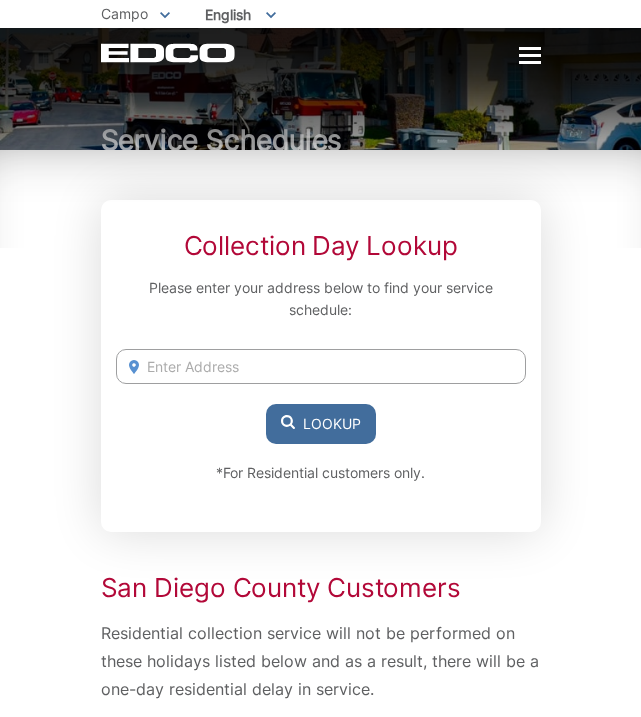 click at bounding box center [530, 55] 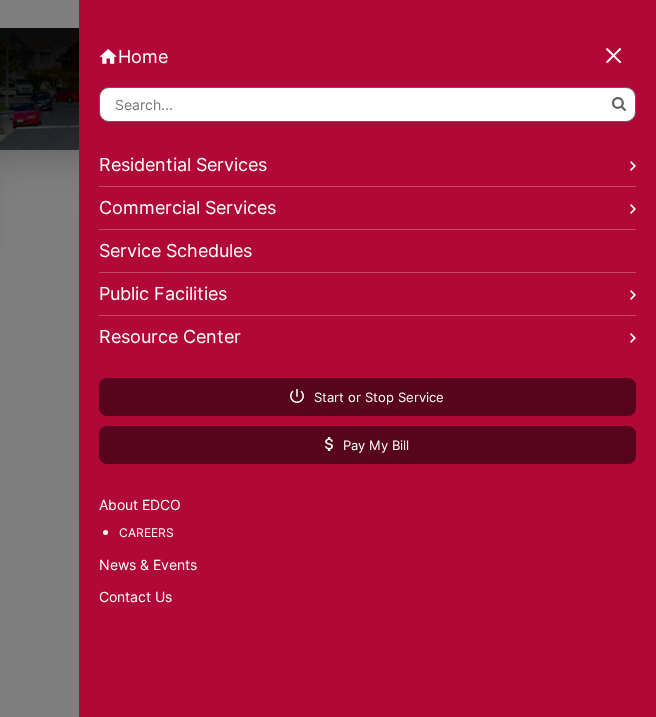 click on "Commercial Services" at bounding box center [367, 208] 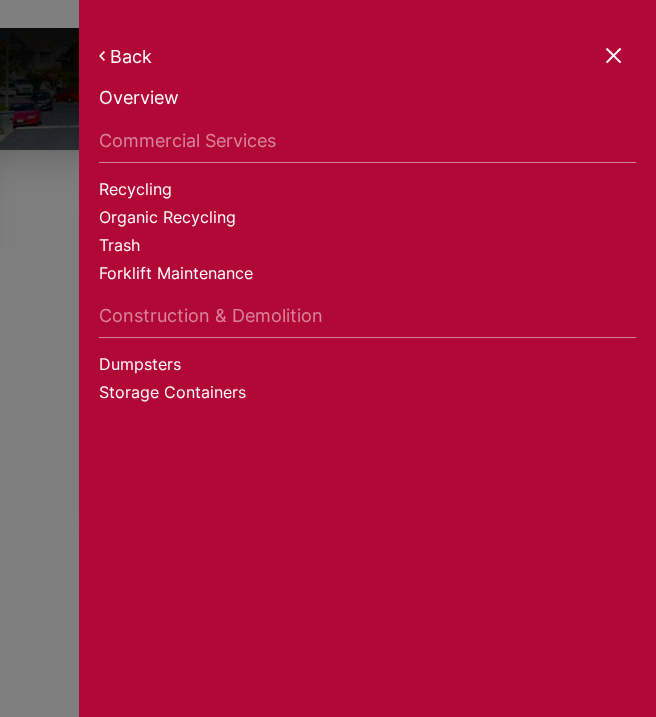 click on "Dumpsters" at bounding box center [367, 367] 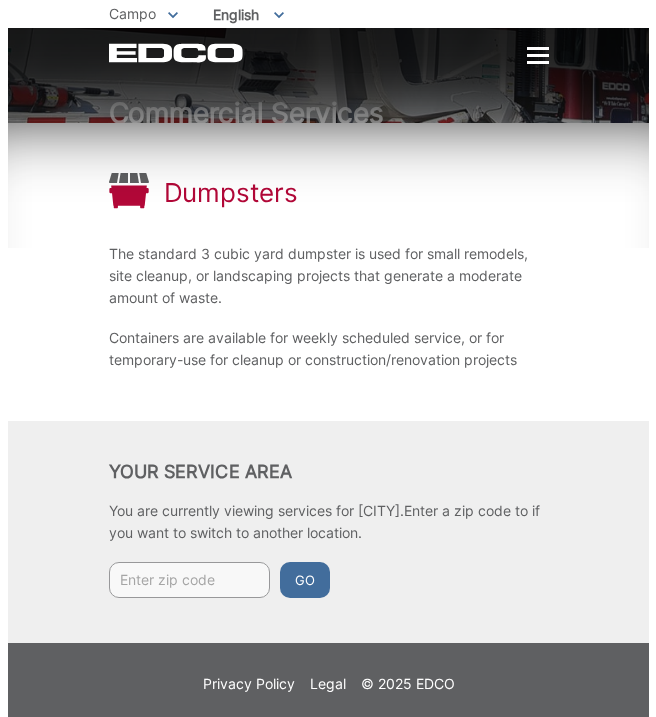 scroll, scrollTop: 35, scrollLeft: 0, axis: vertical 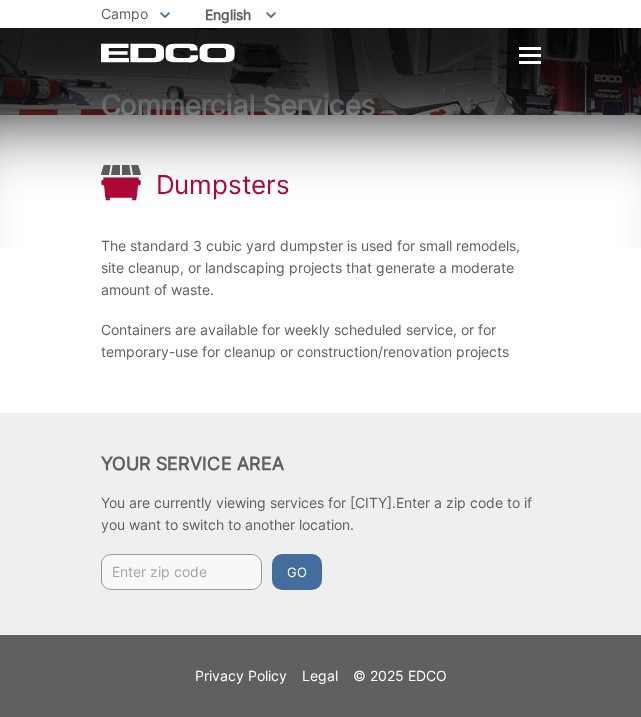 click at bounding box center (530, 56) 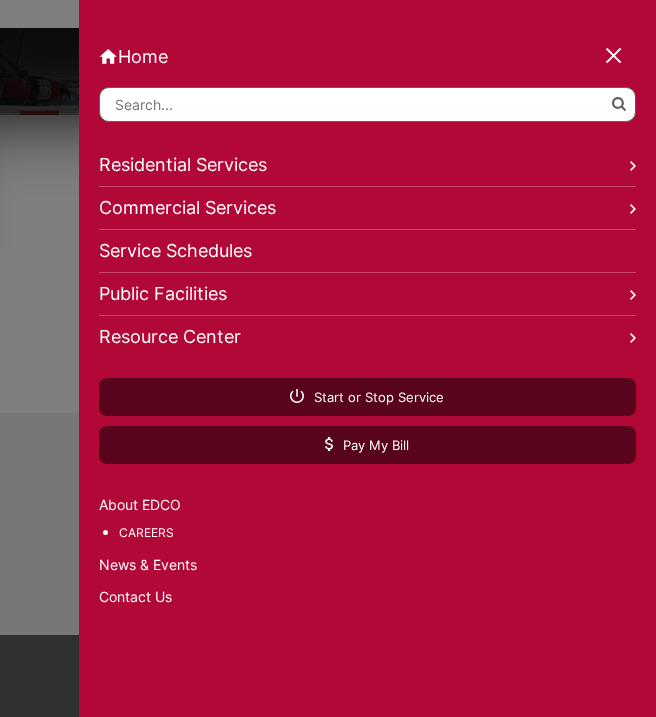 click on "Residential Services" at bounding box center [367, 165] 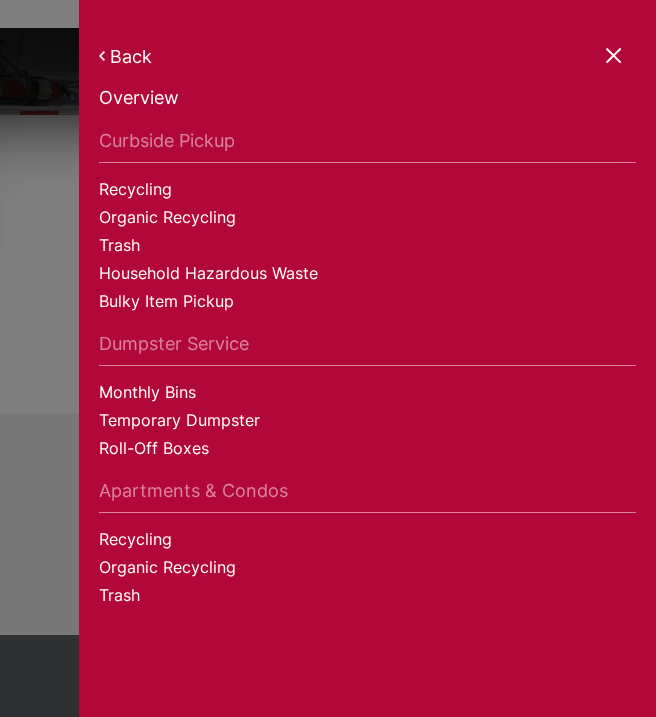 click on "Household Hazardous Waste" at bounding box center (367, 276) 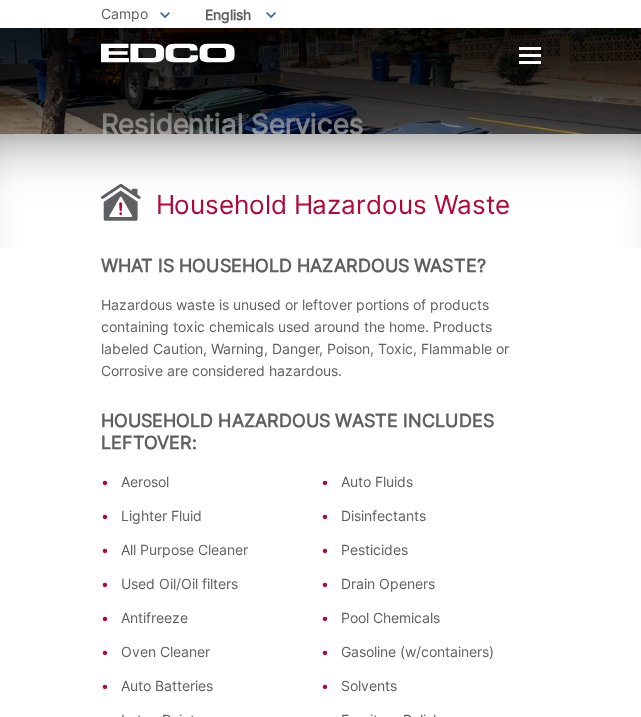 scroll, scrollTop: 0, scrollLeft: 0, axis: both 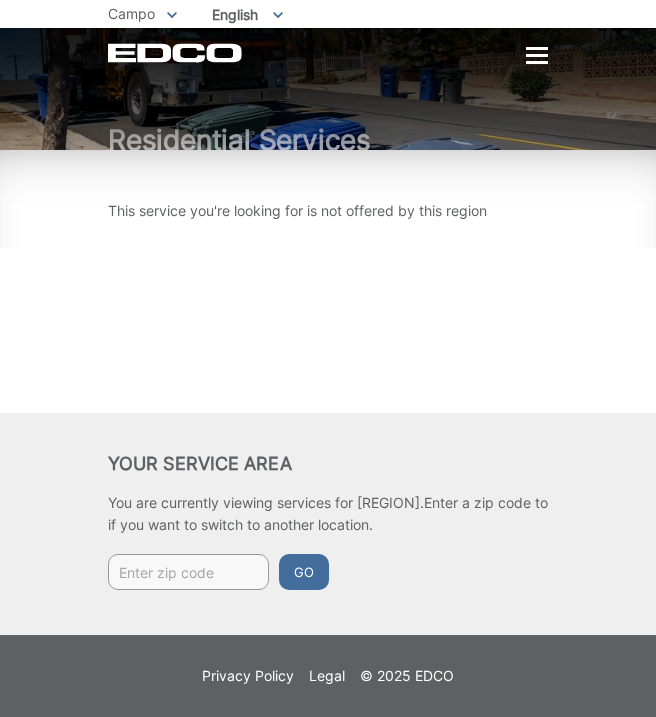 click at bounding box center [537, 55] 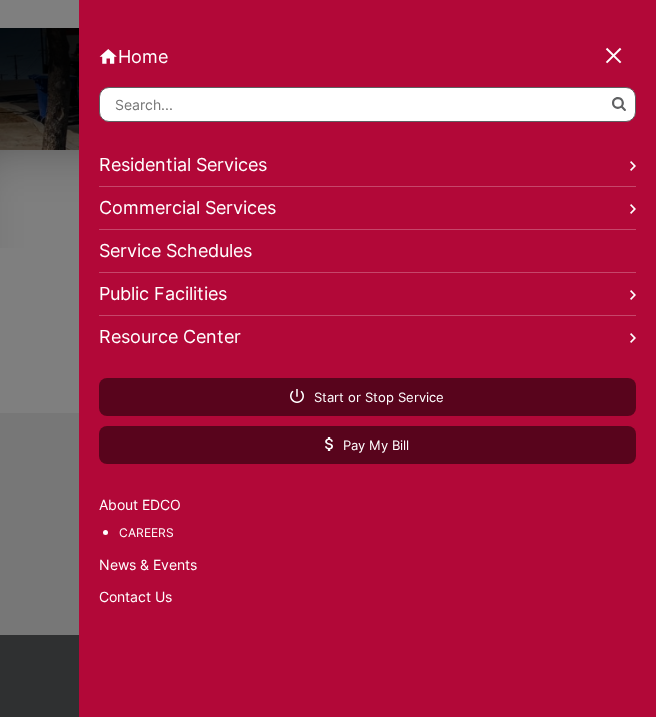 click on "Residential Services" at bounding box center (367, 165) 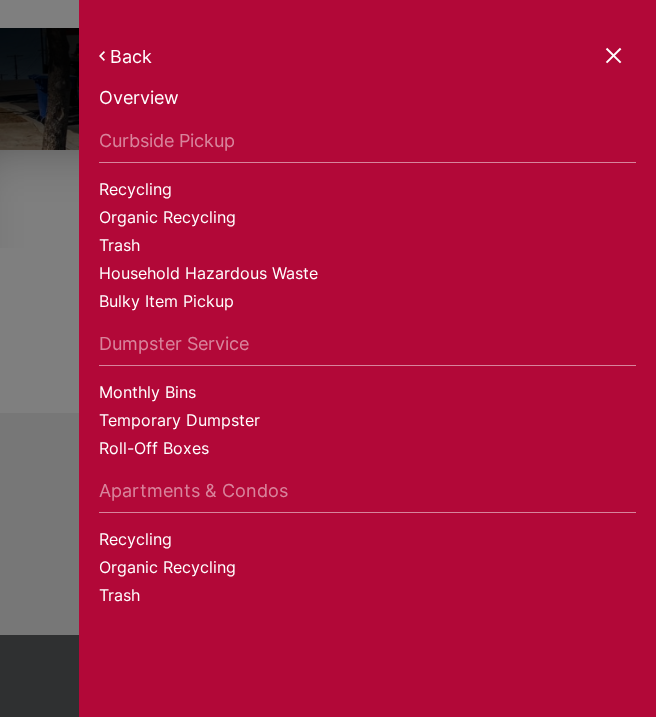 click on "Bulky Item Pickup" at bounding box center (367, 304) 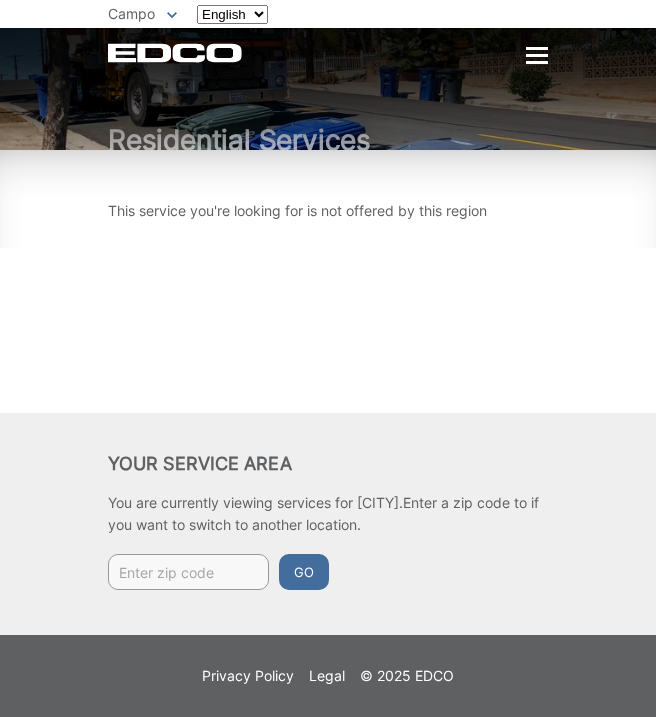 scroll, scrollTop: 0, scrollLeft: 0, axis: both 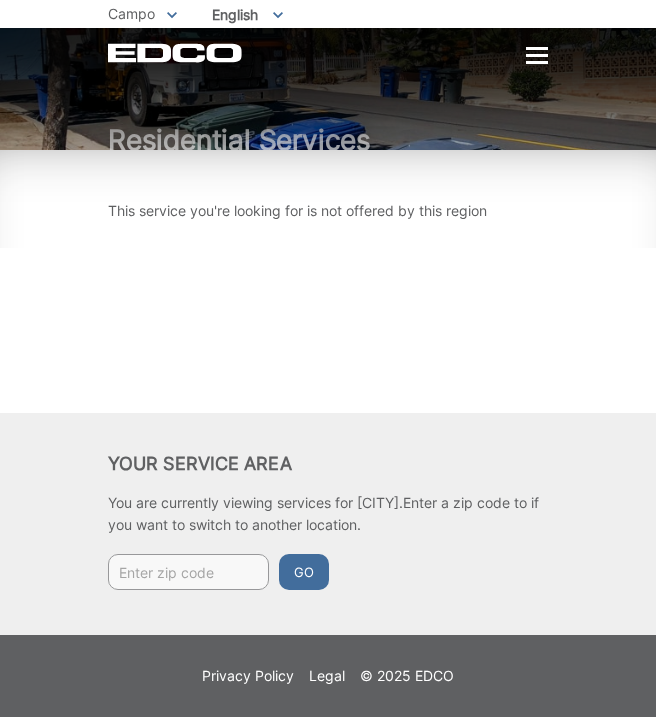 click on "Your Service Area
You are currently viewing services for Campo.  Enter a zip code to if you want to switch to another location.
Go" at bounding box center [328, 524] 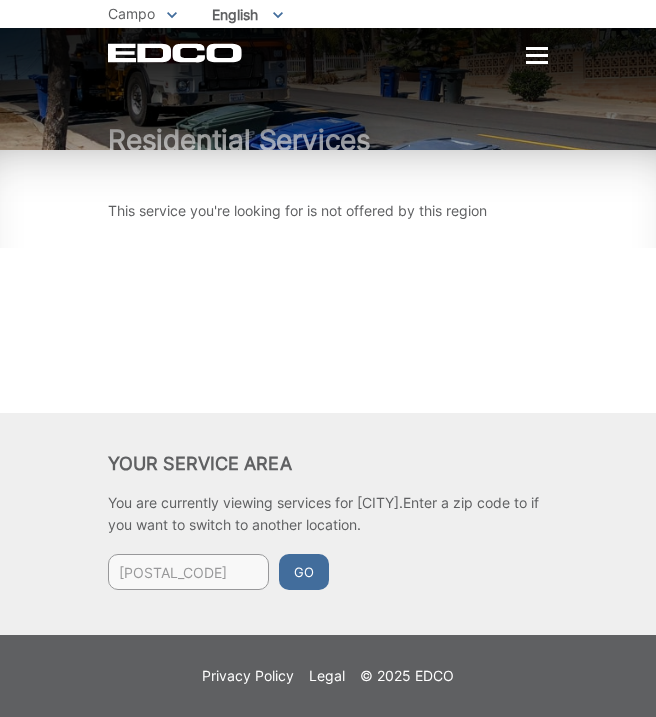 type on "91906" 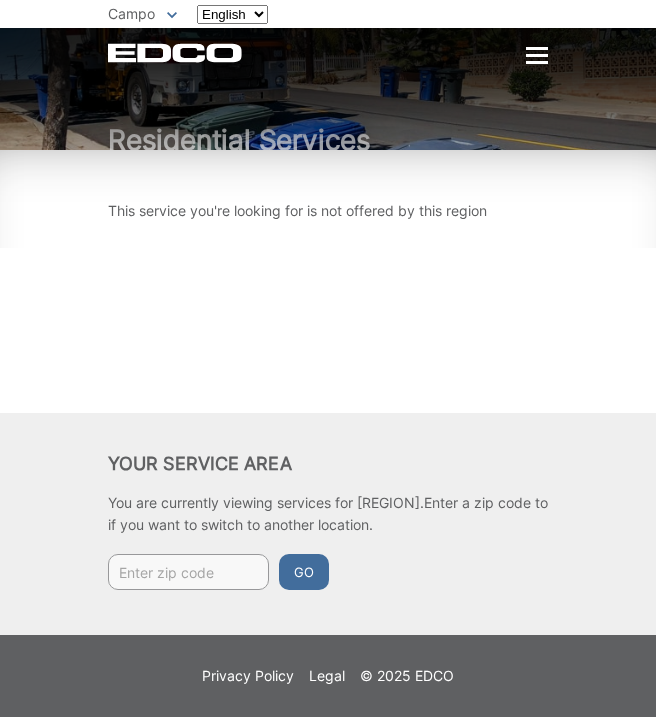scroll, scrollTop: 0, scrollLeft: 0, axis: both 